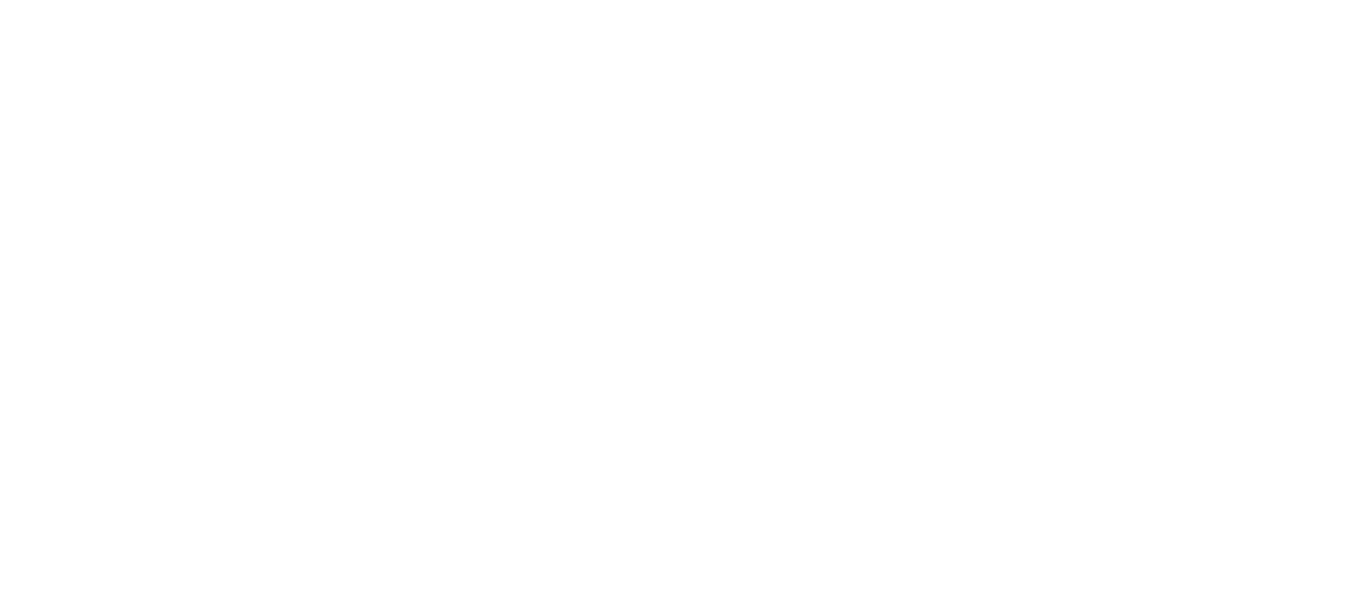scroll, scrollTop: 0, scrollLeft: 0, axis: both 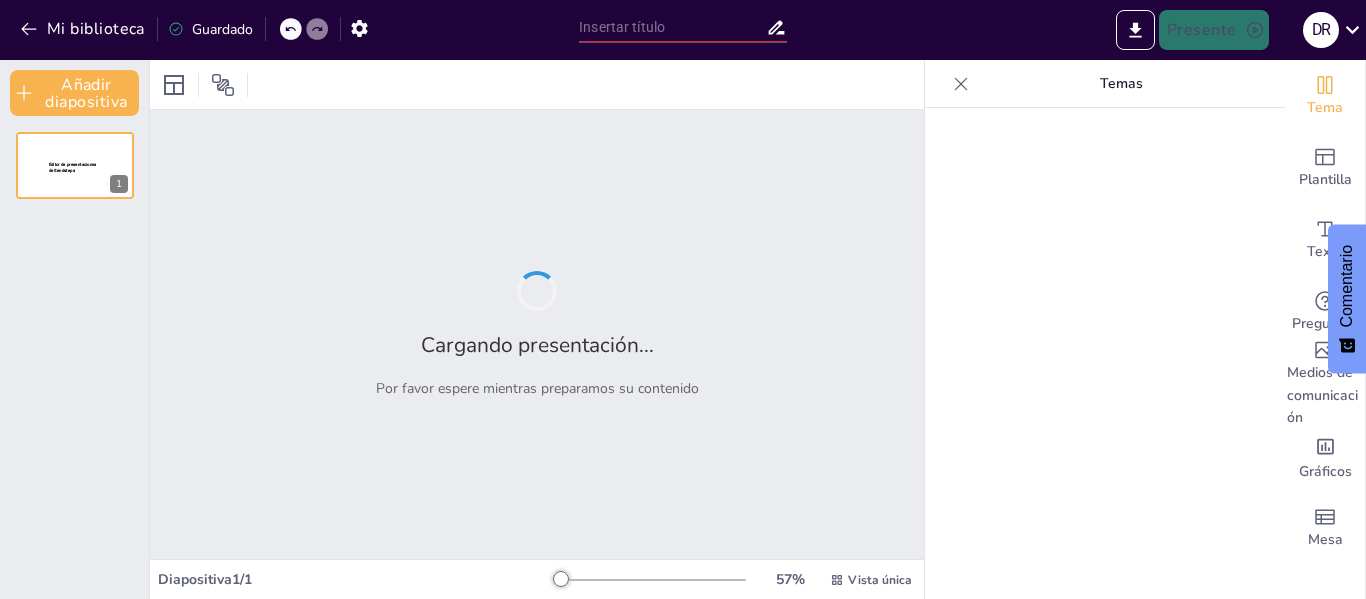 type on "Exploración de la Anatomía del Lóbulo Temporal: Imágenes y Estructuras Clave" 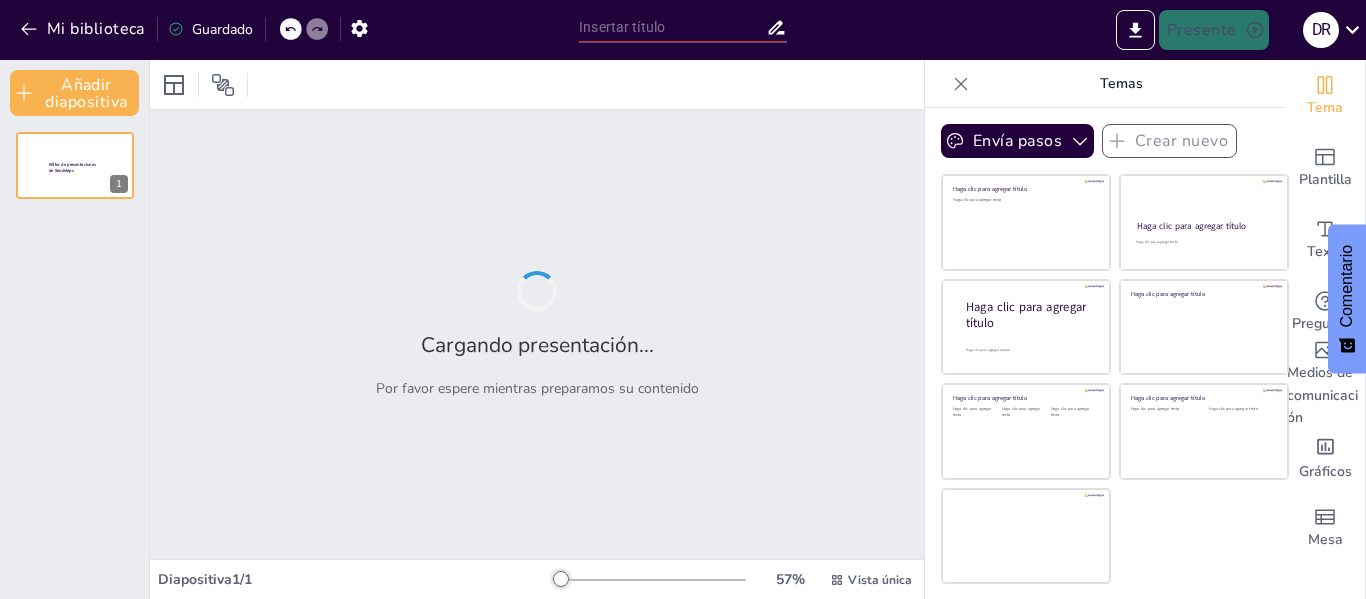 type on "Exploración de la Anatomía del Lóbulo Temporal: Imágenes y Estructuras Clave" 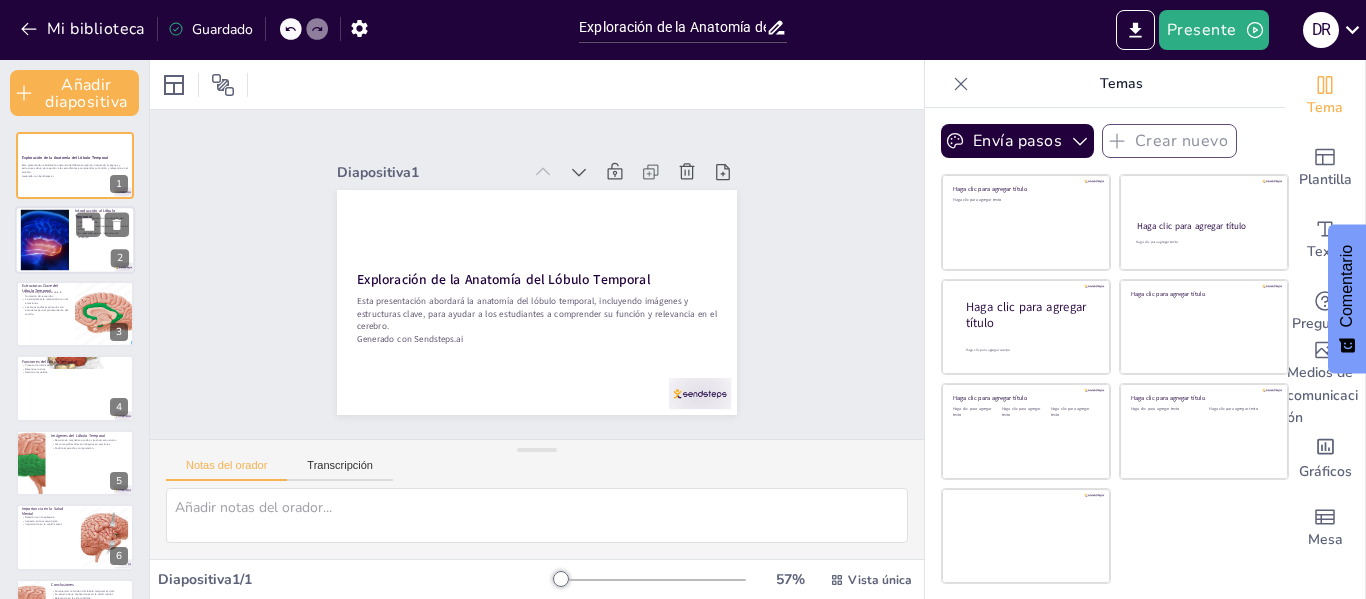 click at bounding box center [45, 239] 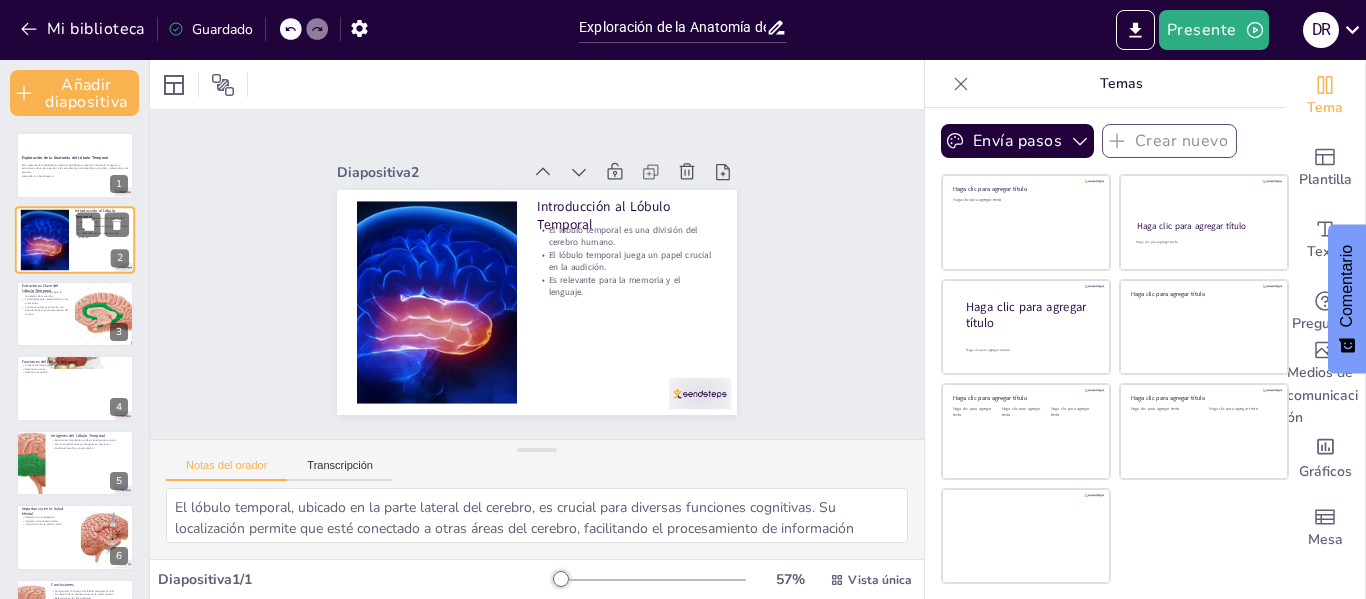 scroll, scrollTop: 40, scrollLeft: 0, axis: vertical 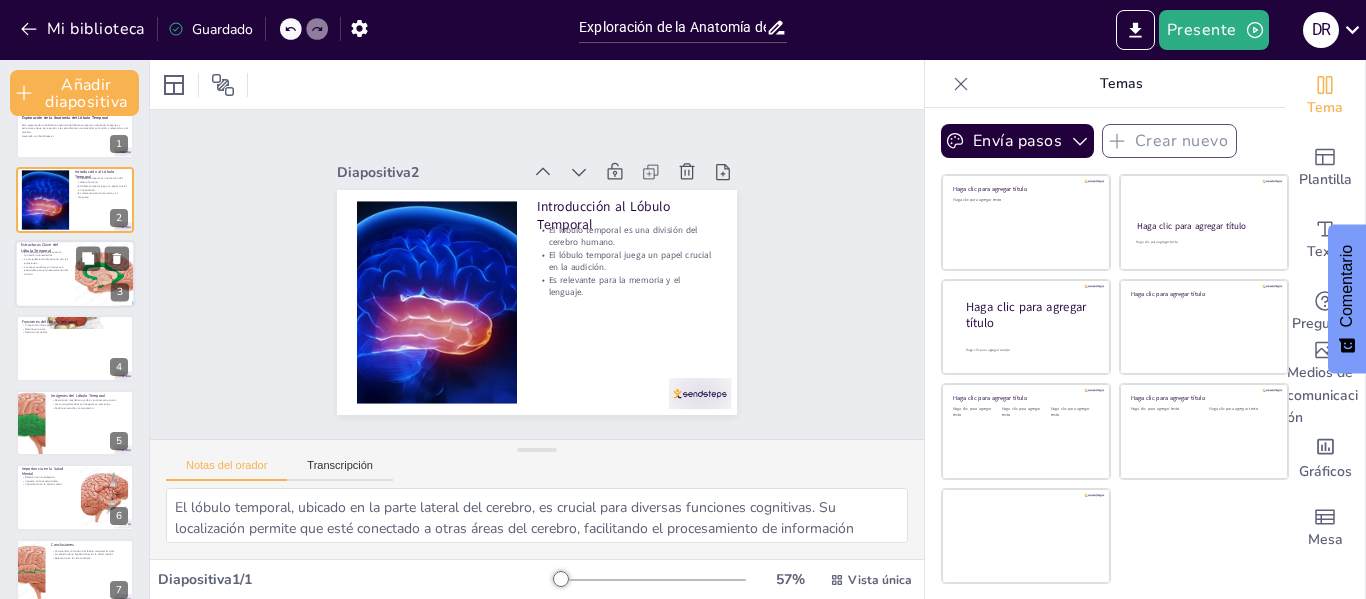 click on "El hipocampo es crucial para la formación de recuerdos." at bounding box center (45, 253) 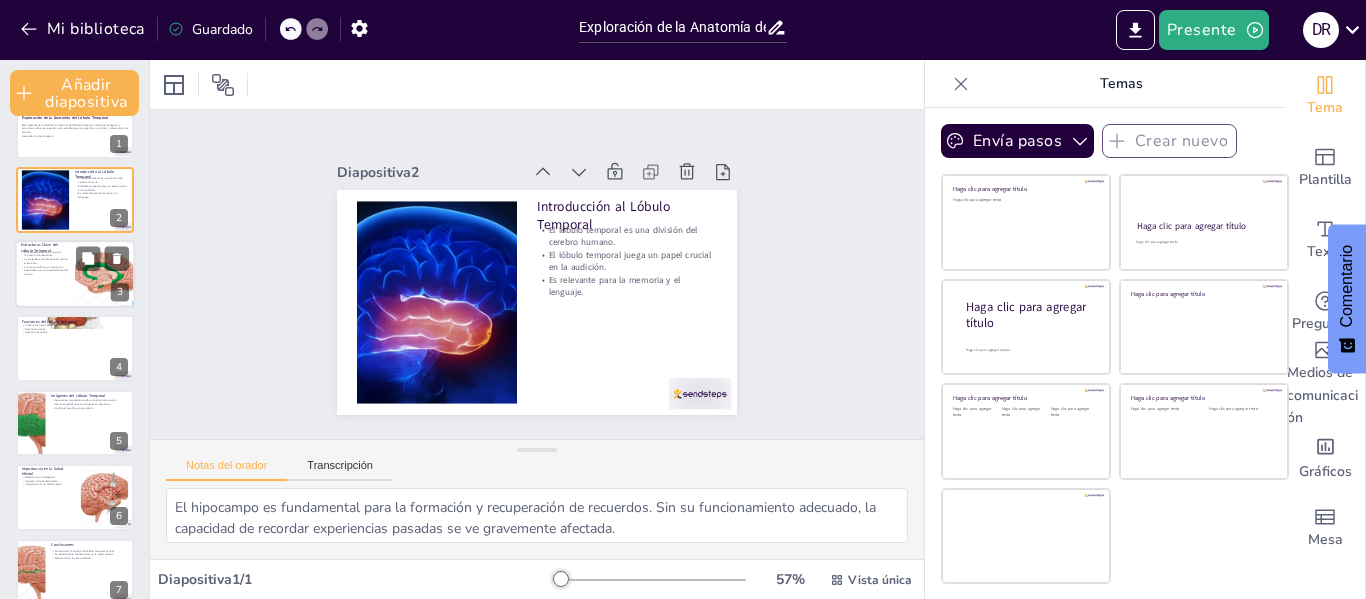 scroll, scrollTop: 0, scrollLeft: 0, axis: both 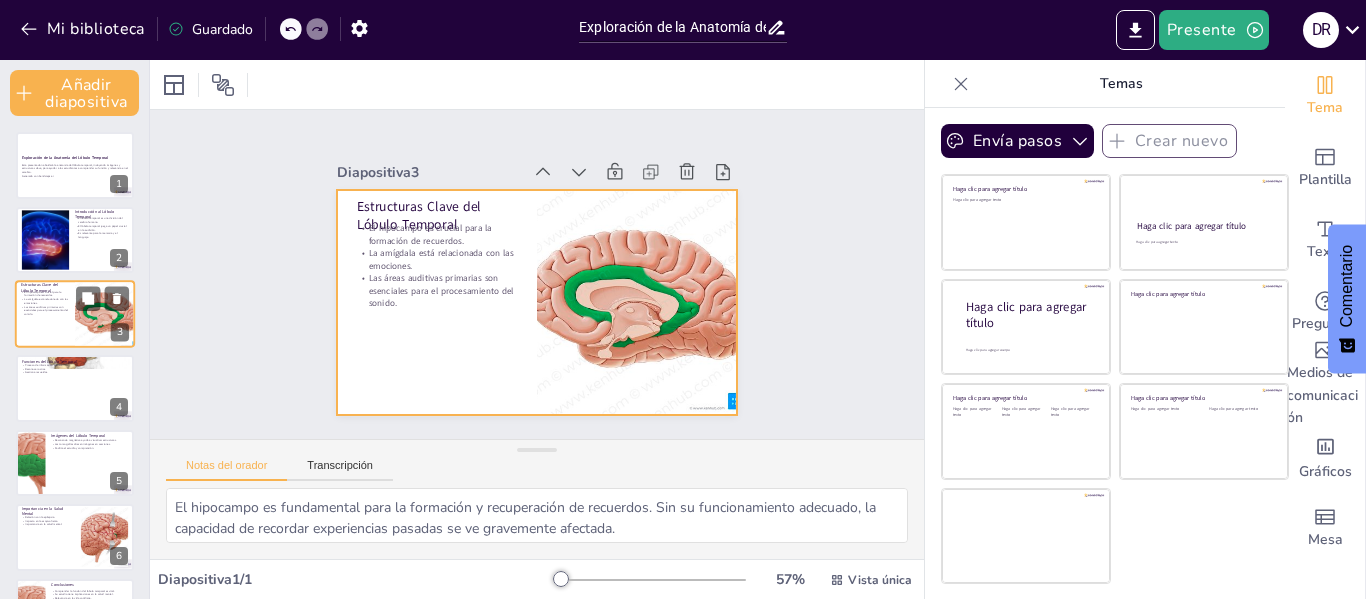 click at bounding box center (75, 314) 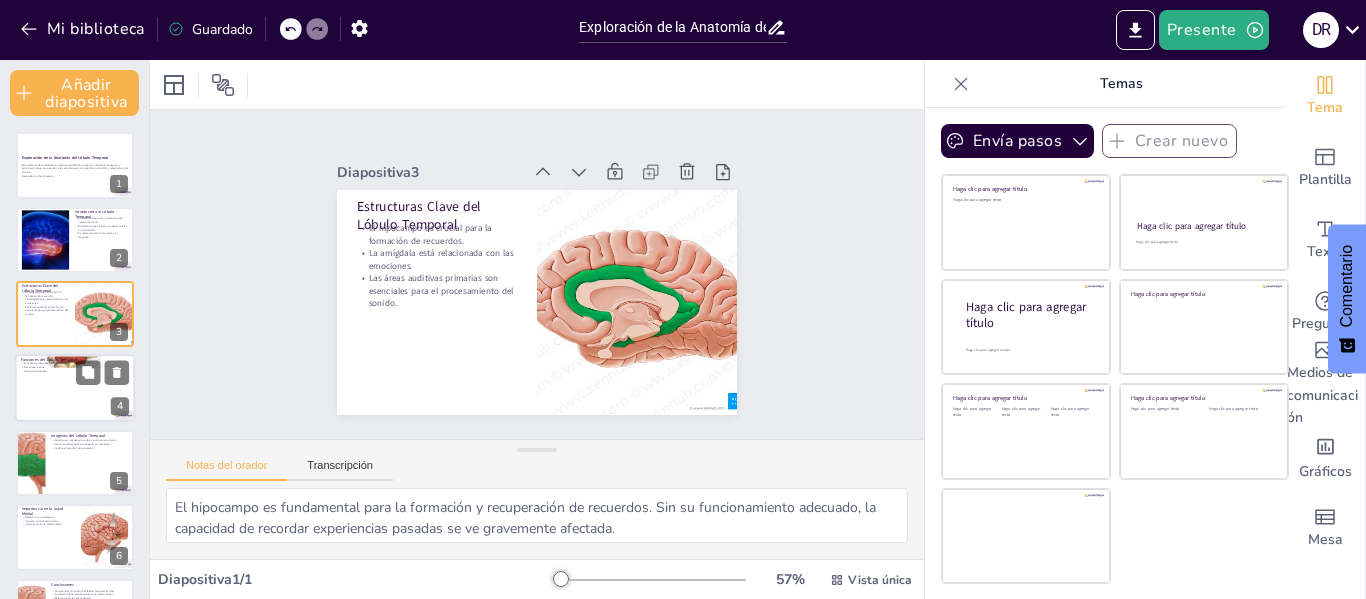 click on "Proceso de información auditiva." at bounding box center (75, 364) 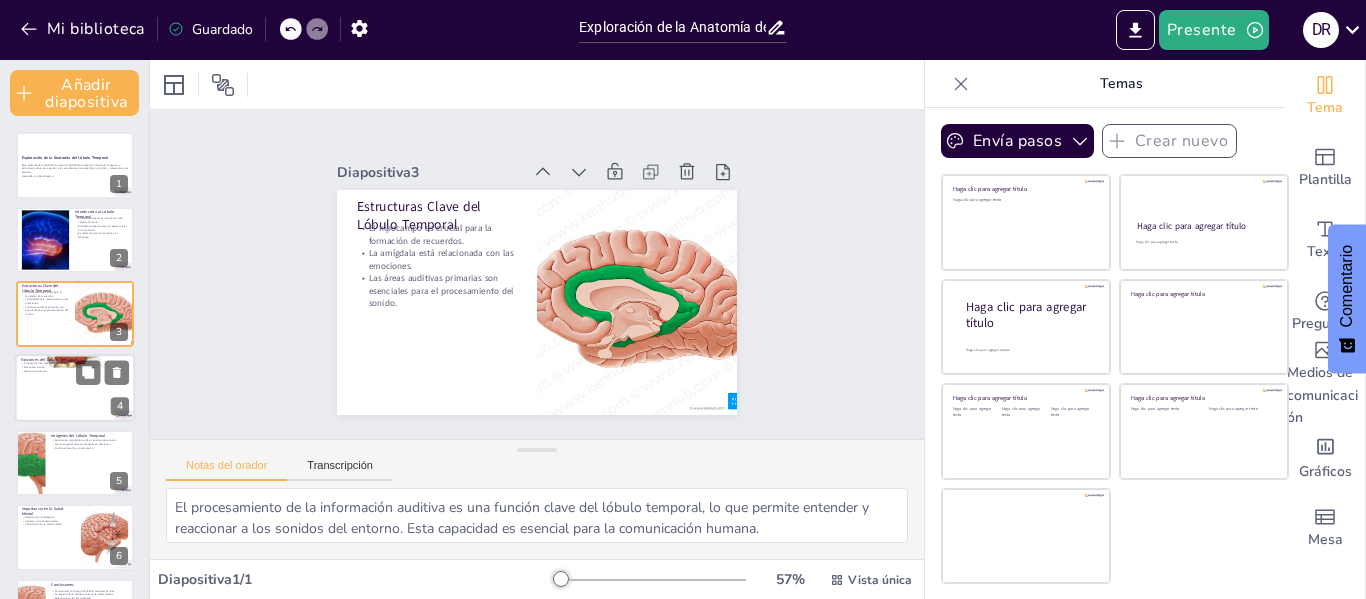 scroll, scrollTop: 31, scrollLeft: 0, axis: vertical 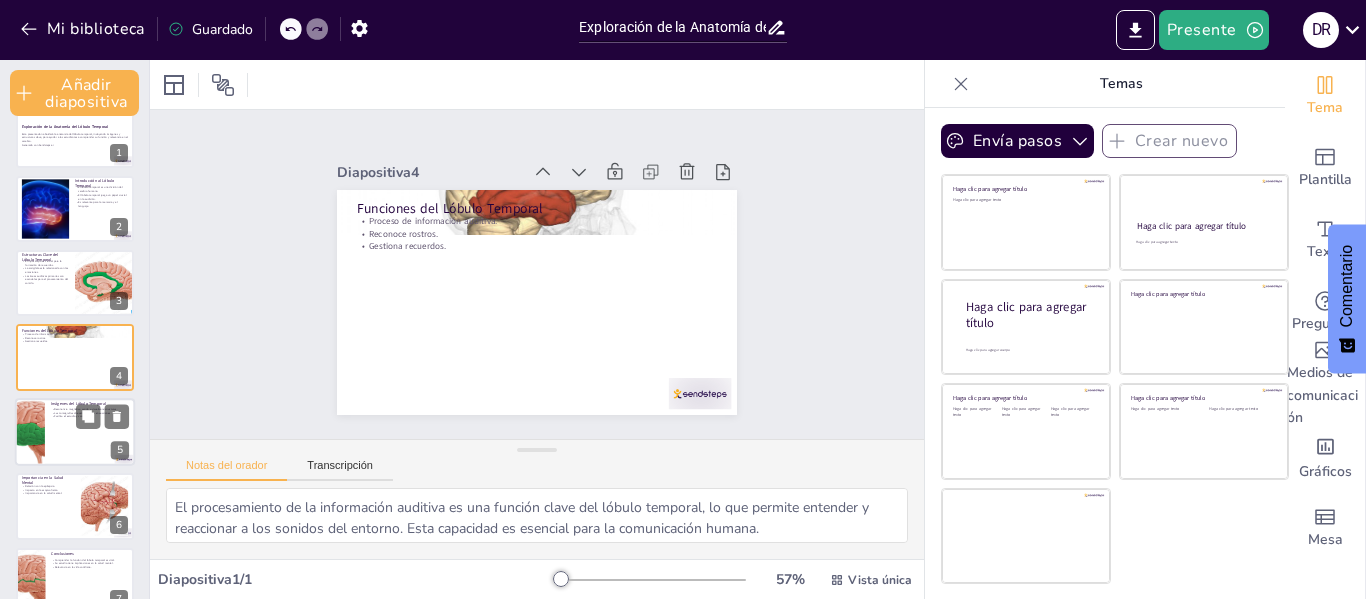 click at bounding box center (75, 432) 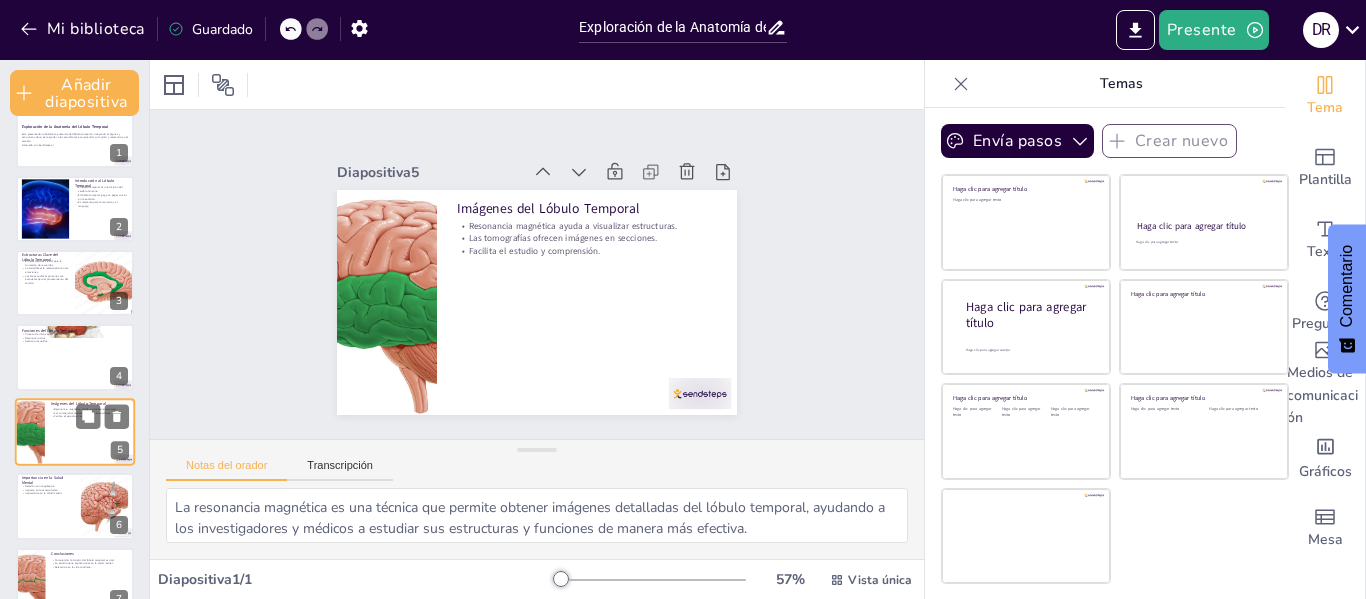scroll, scrollTop: 62, scrollLeft: 0, axis: vertical 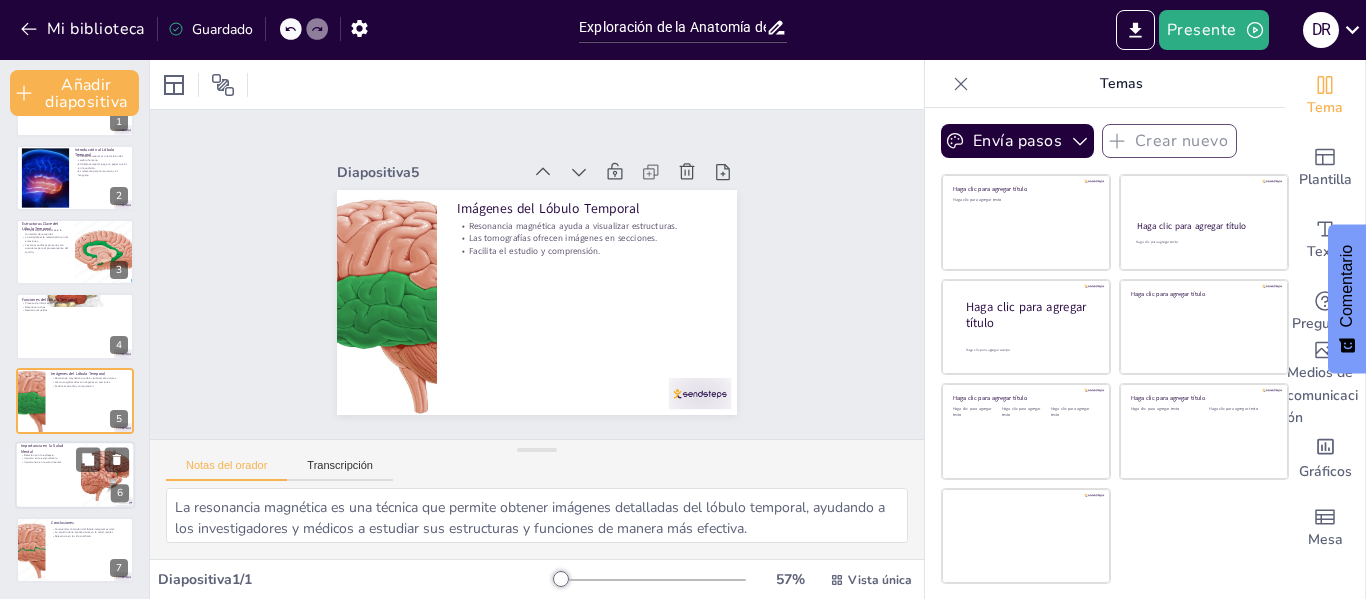 click on "Importancia en la Salud Mental" at bounding box center [48, 449] 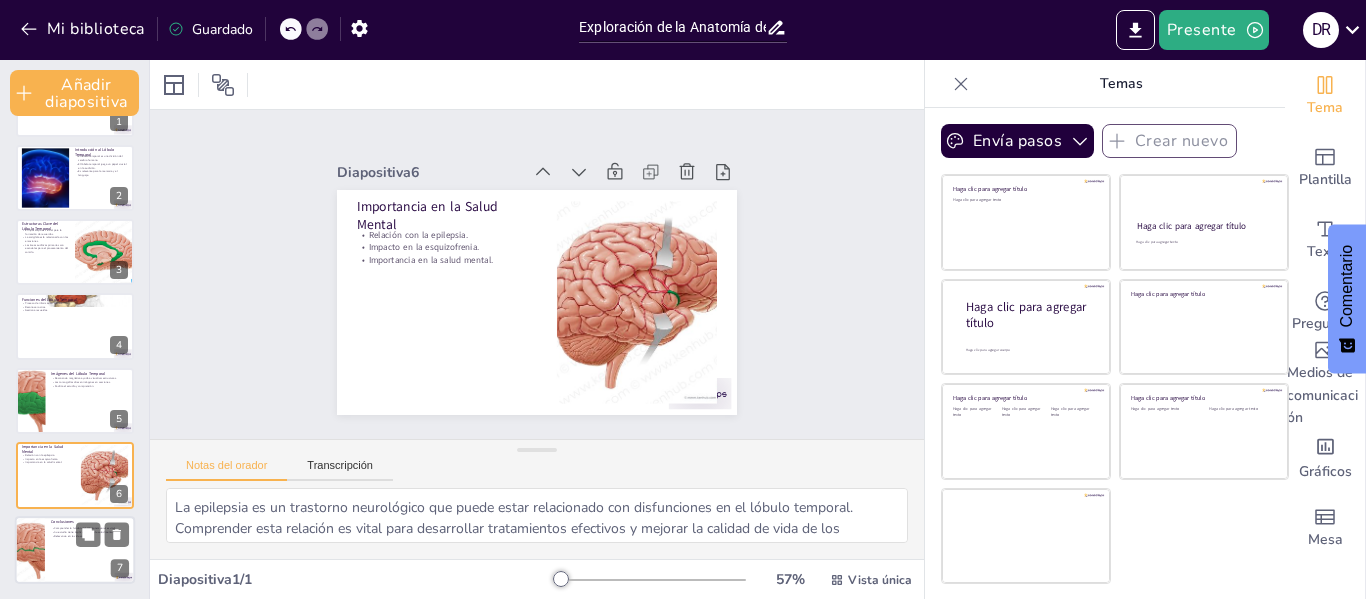 click on "Su estudio tiene implicaciones en la salud mental." at bounding box center (84, 532) 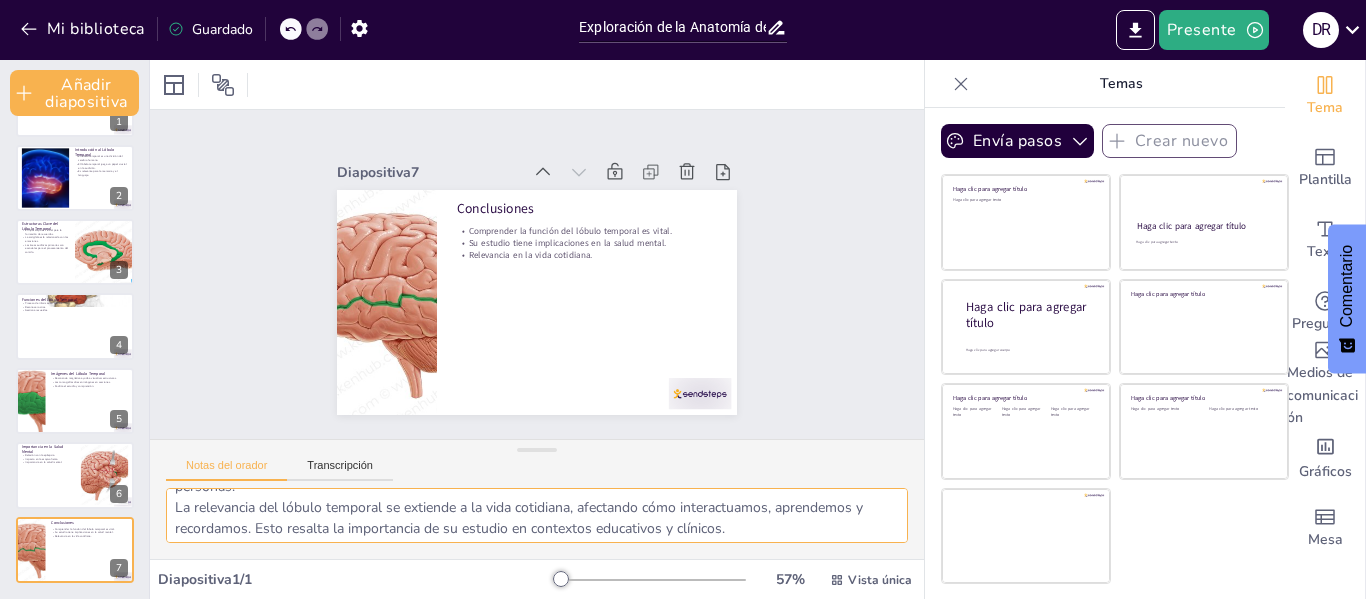 scroll, scrollTop: 110, scrollLeft: 0, axis: vertical 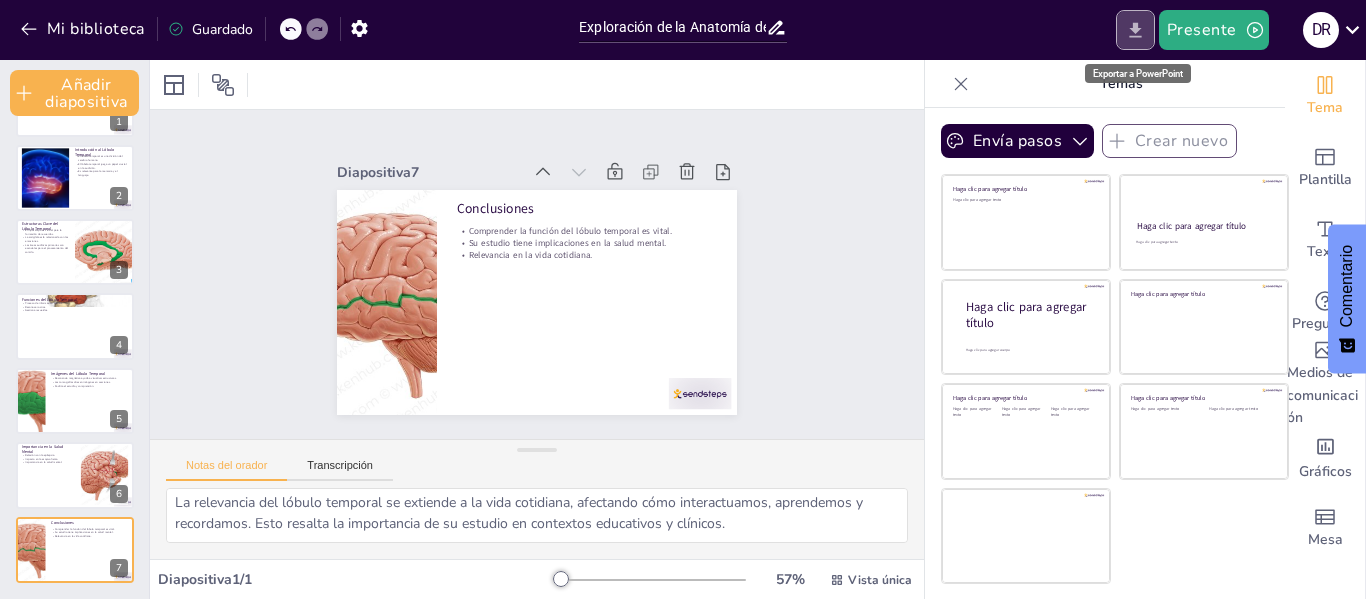 click 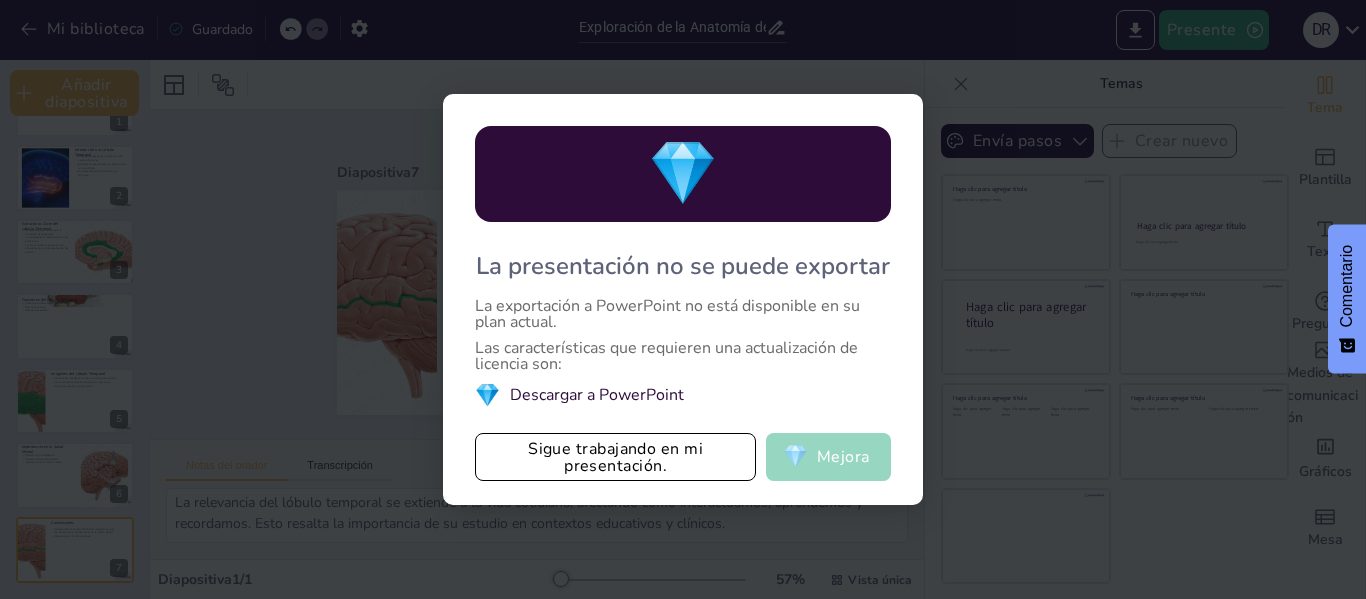 click on "💎" at bounding box center (795, 456) 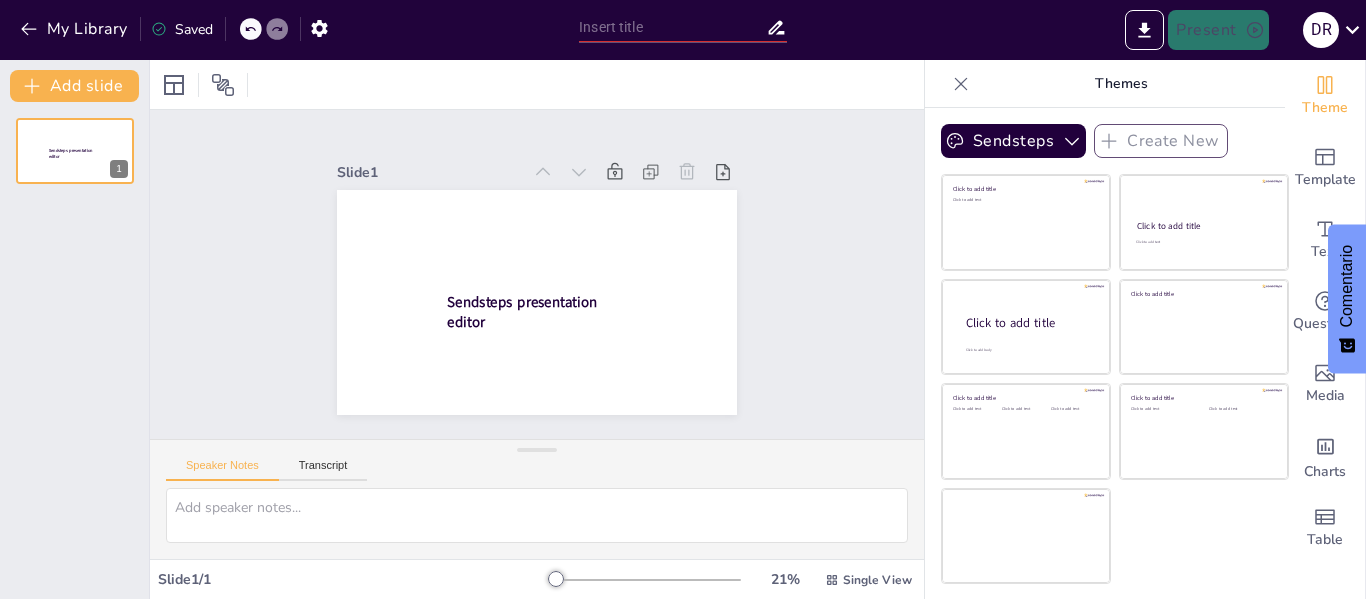type on "Exploración de la Anatomía del Lóbulo Temporal: Imágenes y Estructuras Clave" 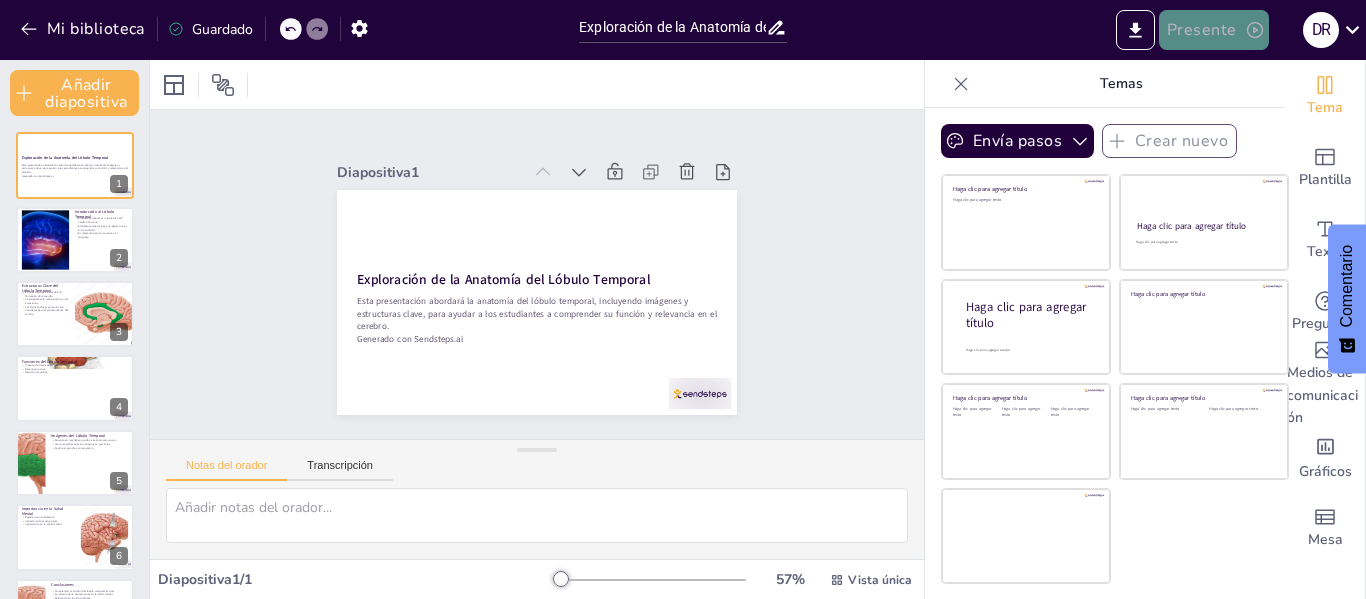 click on "Presente" at bounding box center [1214, 30] 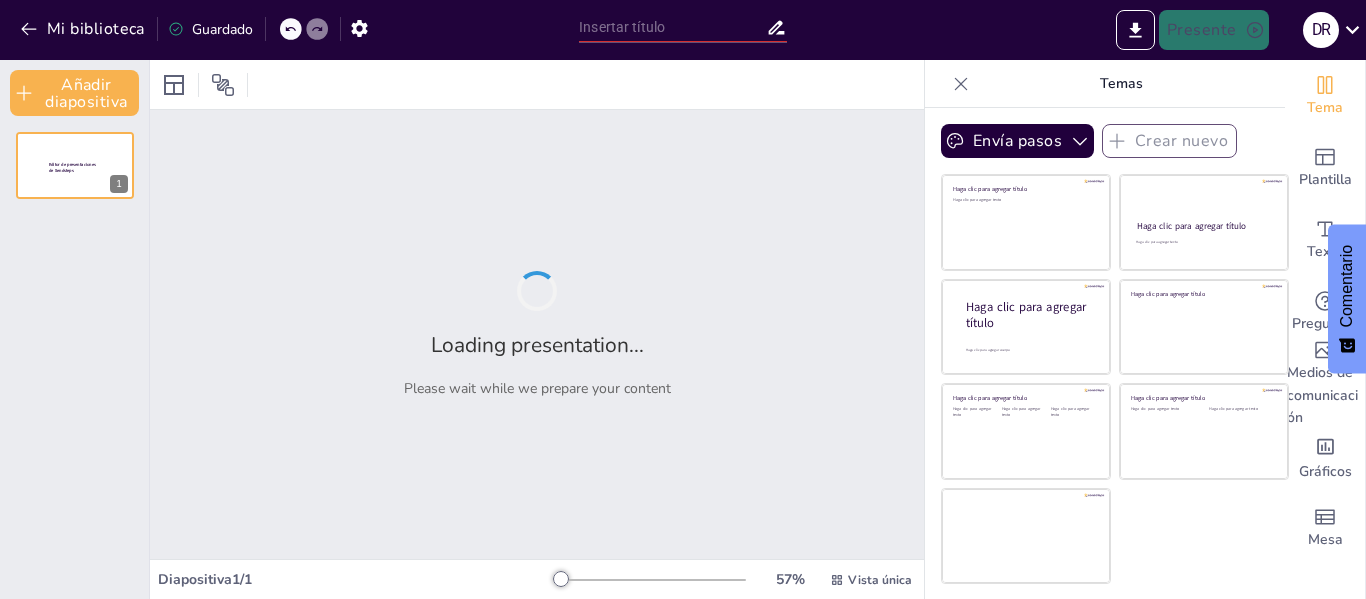 type on "Exploración de la Anatomía del Lóbulo Temporal: Imágenes y Estructuras Clave" 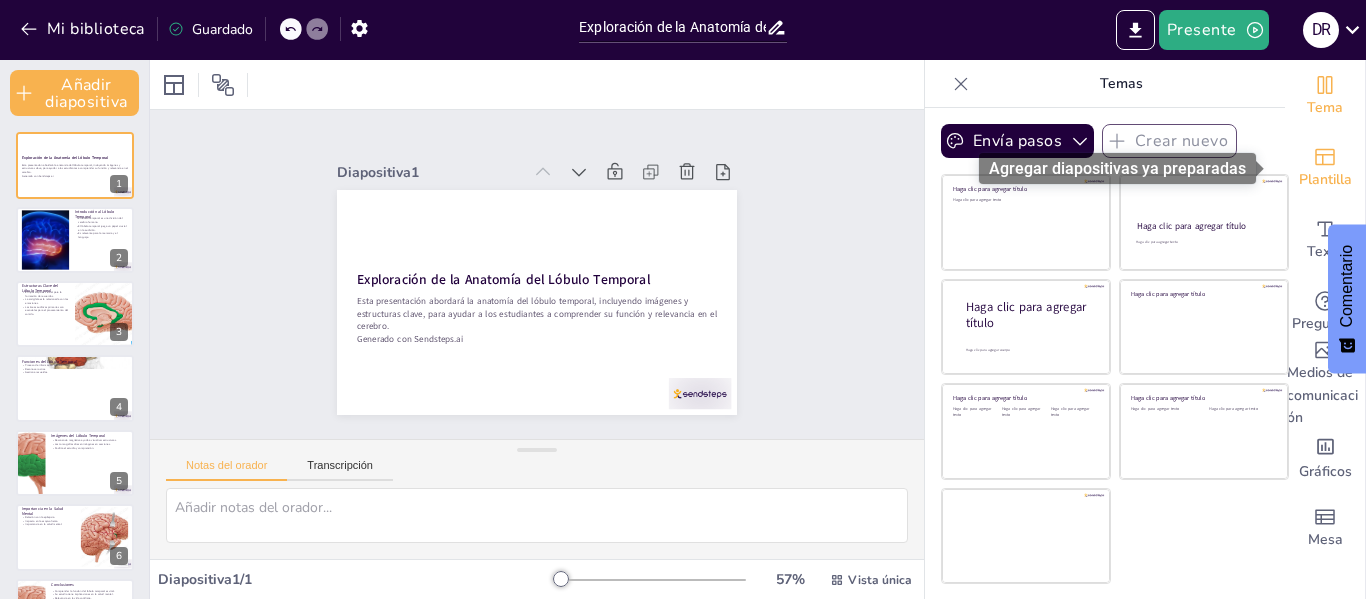 click on "Plantilla" at bounding box center [1325, 179] 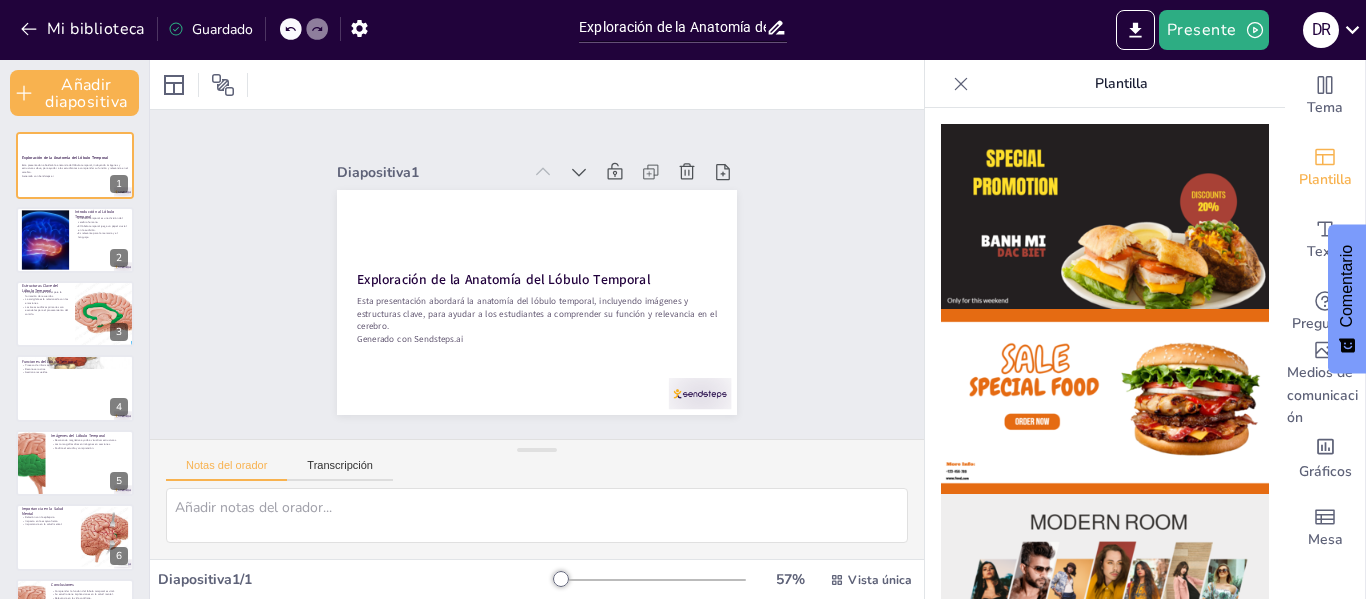click 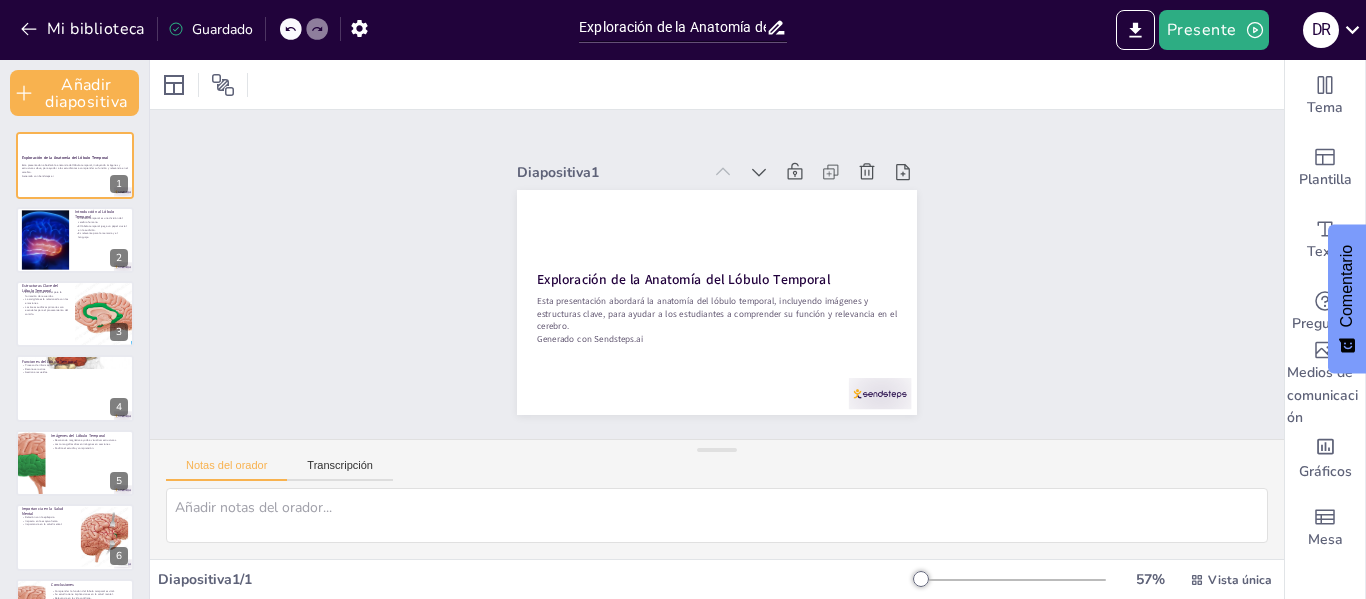 drag, startPoint x: 197, startPoint y: 21, endPoint x: 265, endPoint y: 28, distance: 68.359344 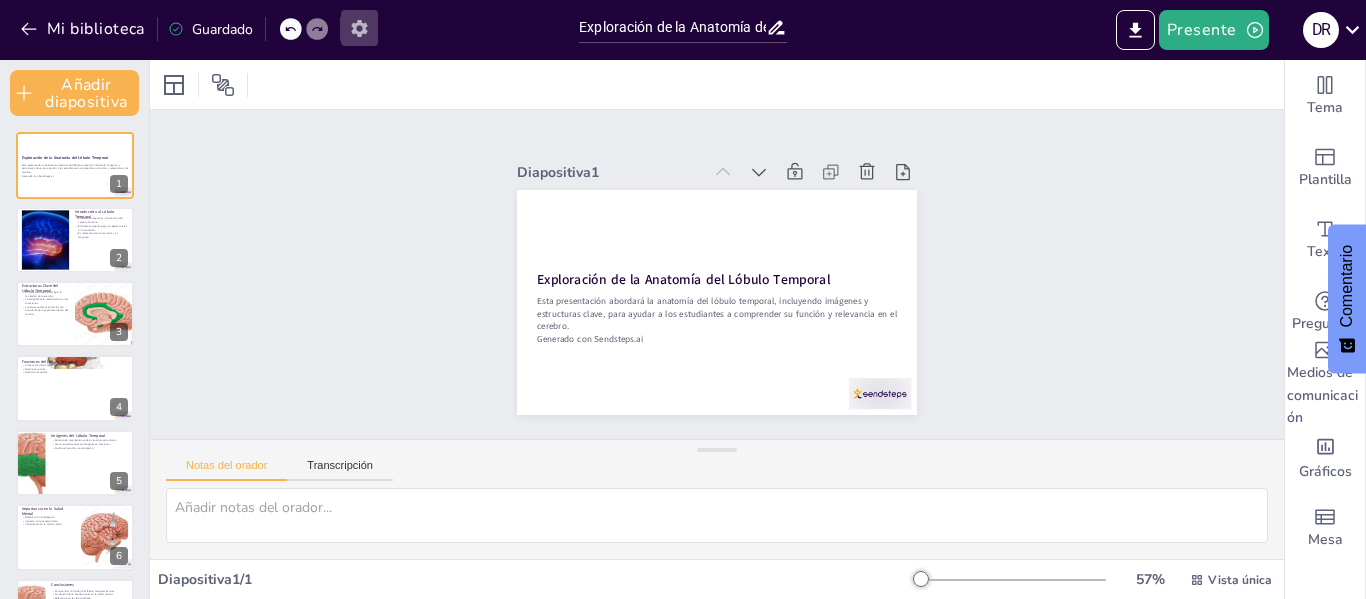 click 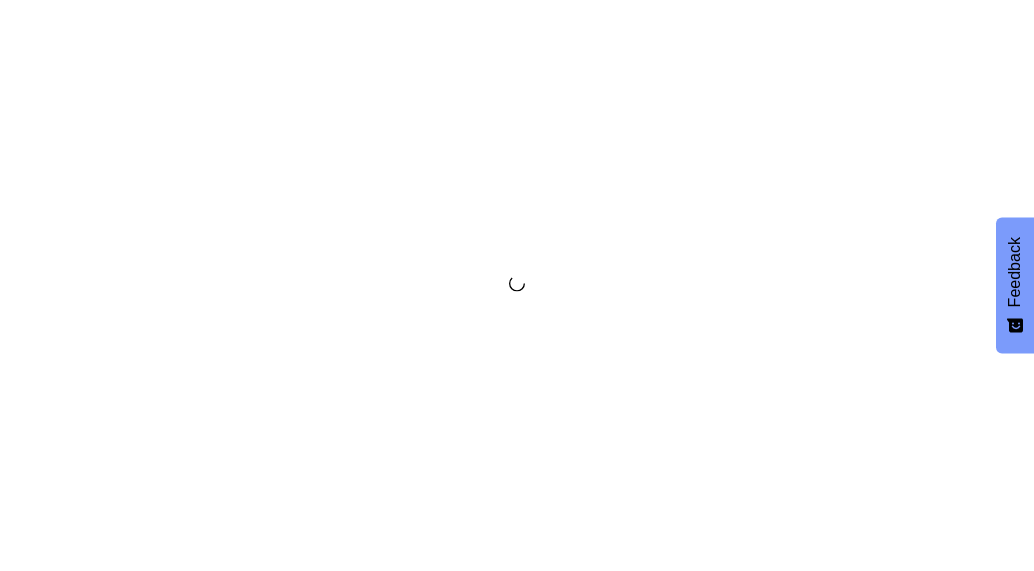 scroll, scrollTop: 0, scrollLeft: 0, axis: both 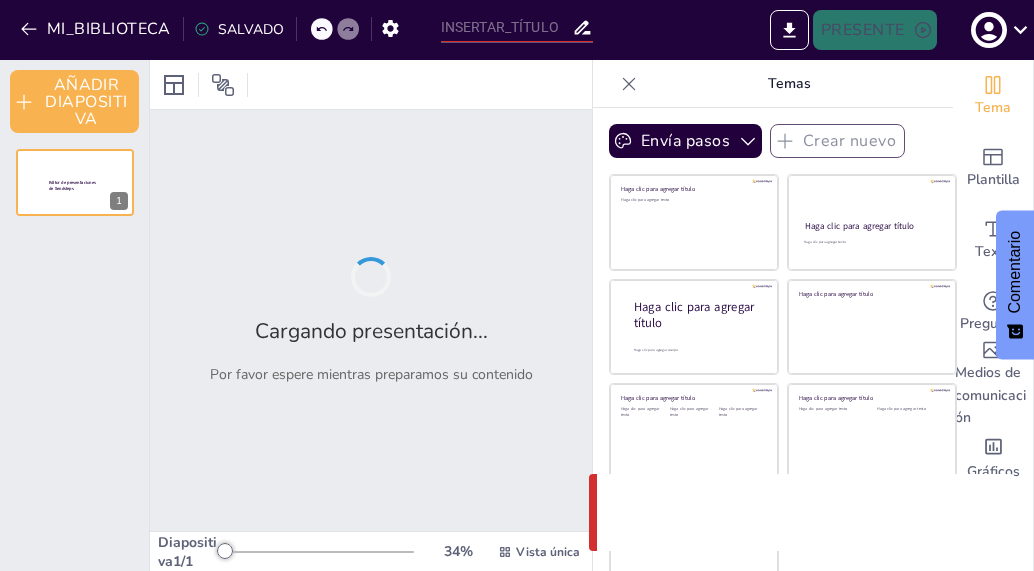 type on "Exploración de la Anatomía del Lóbulo Temporal: Imágenes y Estructuras Clave" 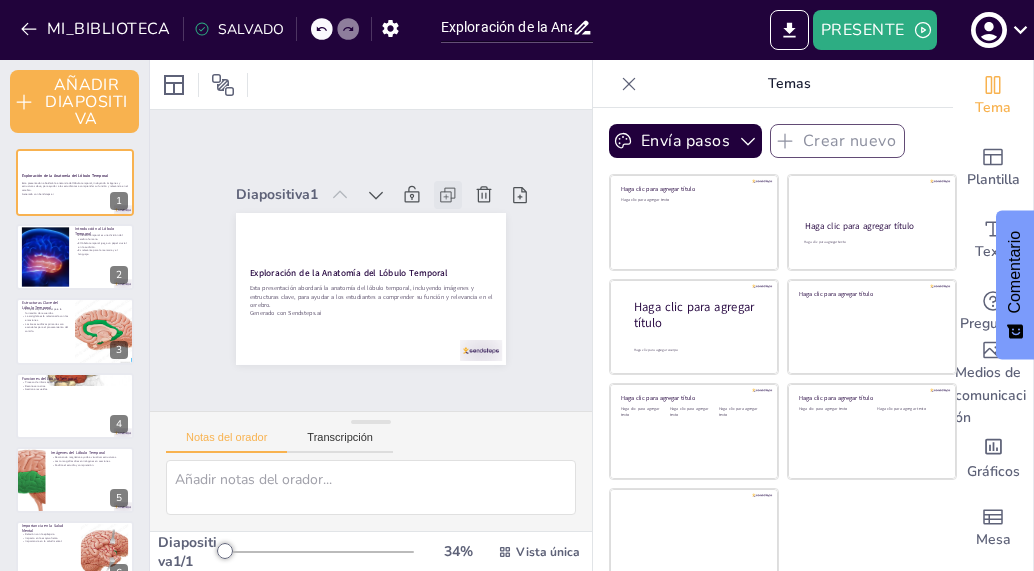 click 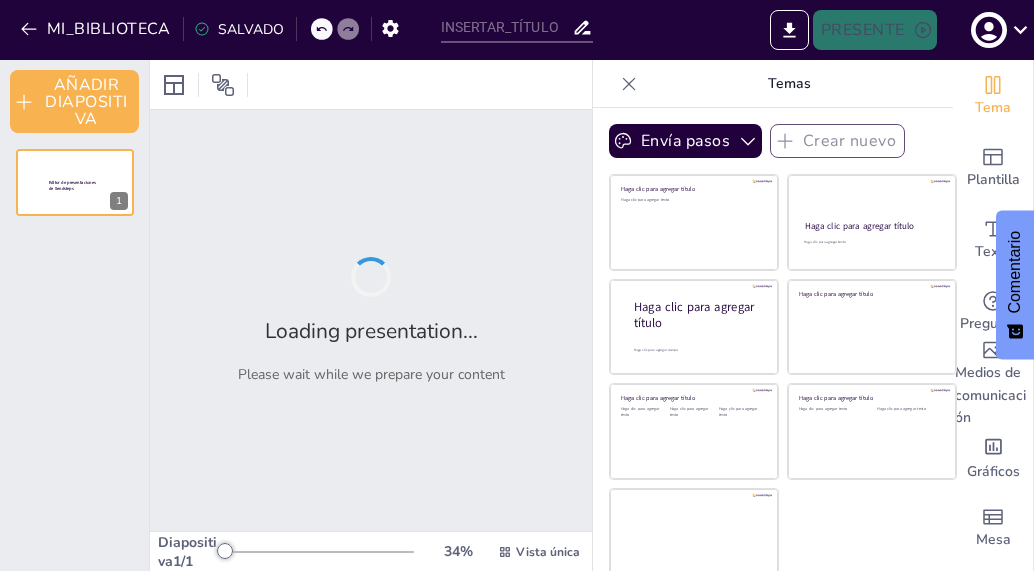 type on "Exploración de la Anatomía del Lóbulo Temporal: Imágenes y Estructuras Clave" 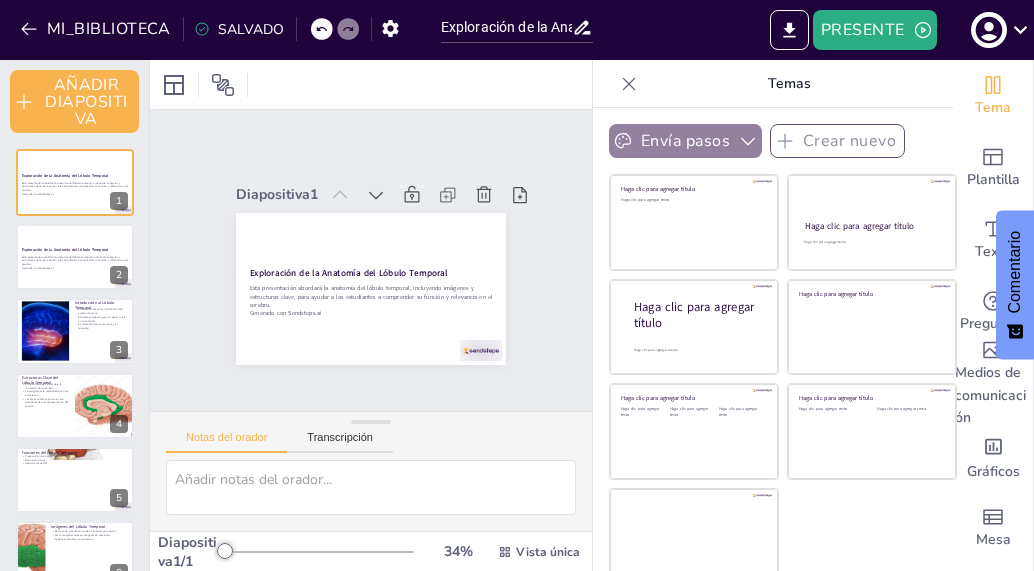 click 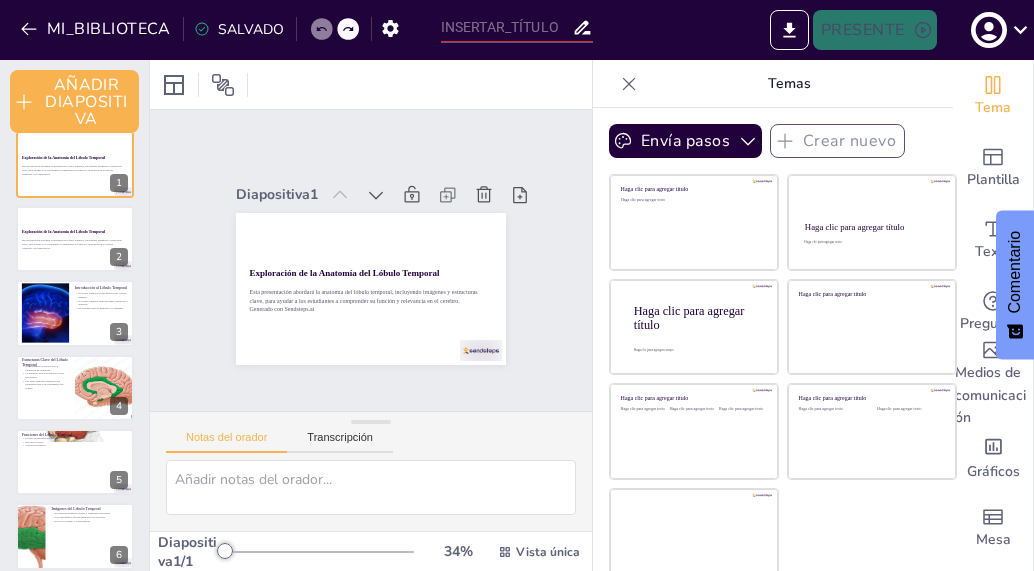 scroll, scrollTop: 20, scrollLeft: 0, axis: vertical 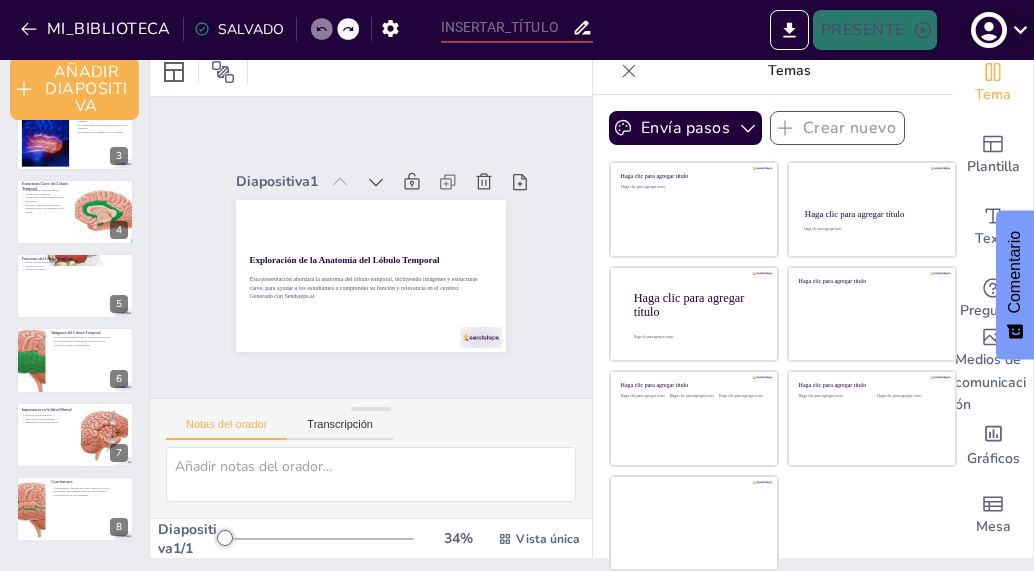 click 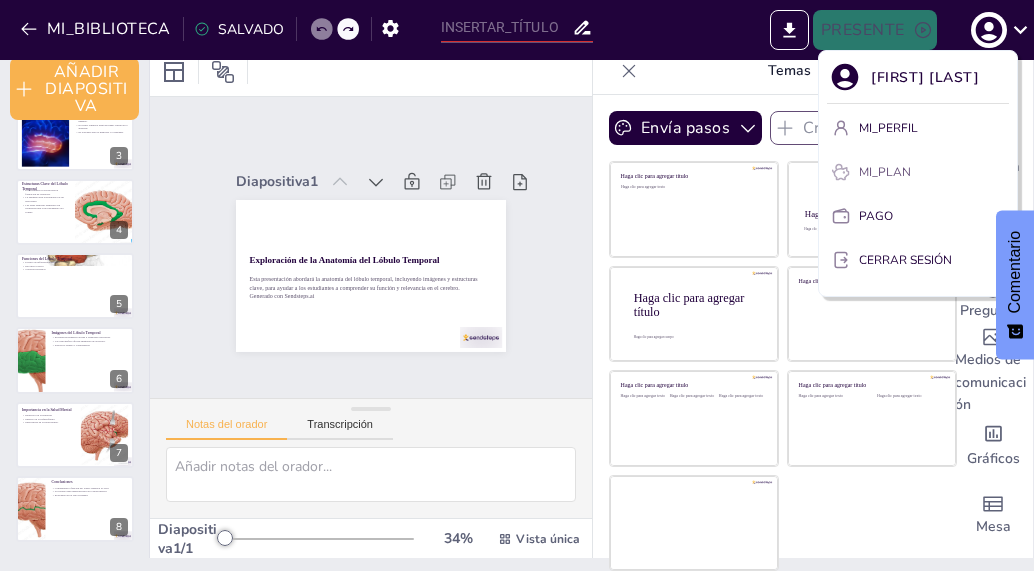 click on "MI_PLAN" at bounding box center (885, 172) 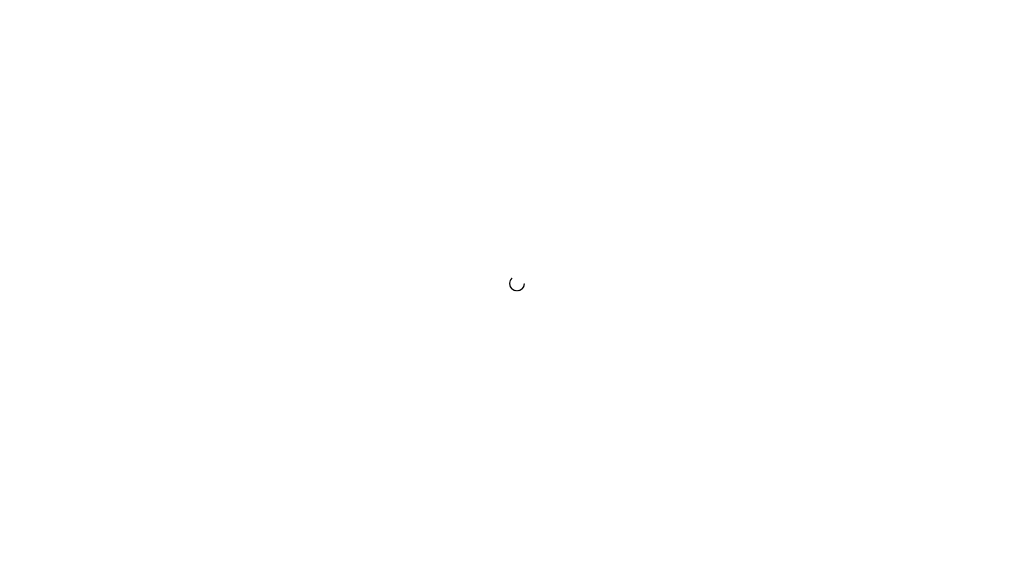 scroll, scrollTop: 0, scrollLeft: 0, axis: both 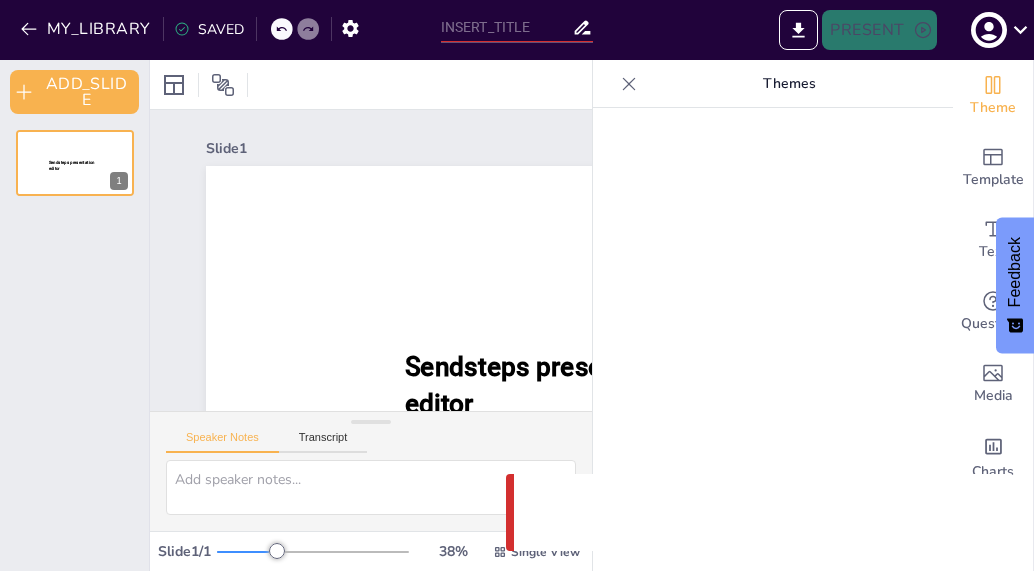 type on "Exploración de la Anatomía del Lóbulo Temporal: Imágenes y Estructuras Clave" 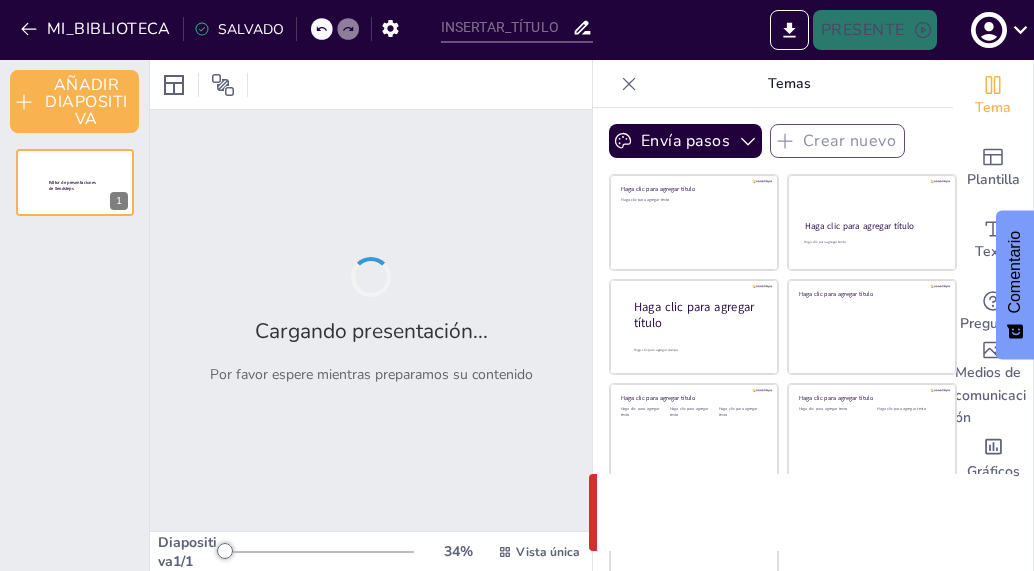 type on "Exploración de la Anatomía del Lóbulo Temporal: Imágenes y Estructuras Clave" 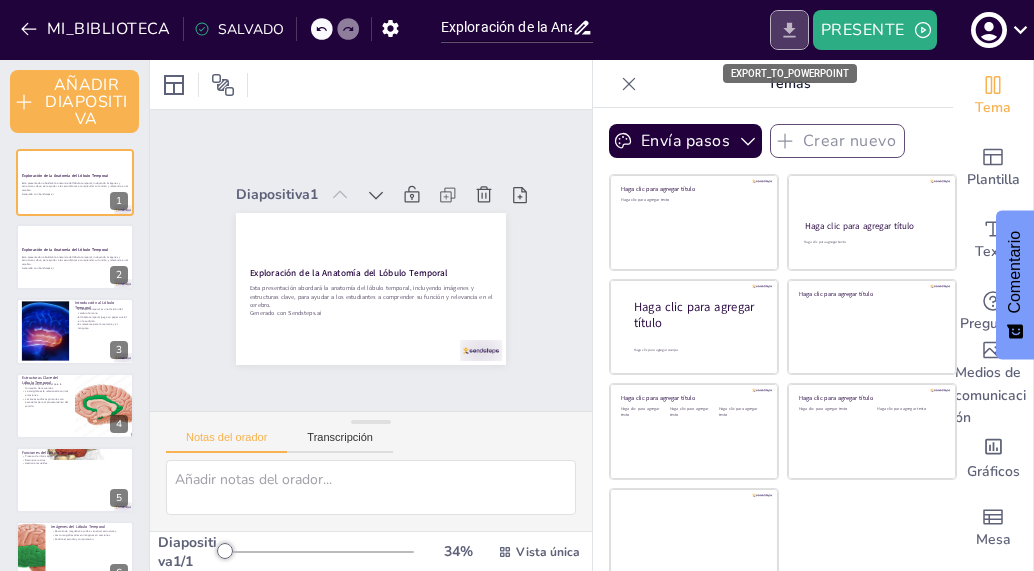click at bounding box center [789, 30] 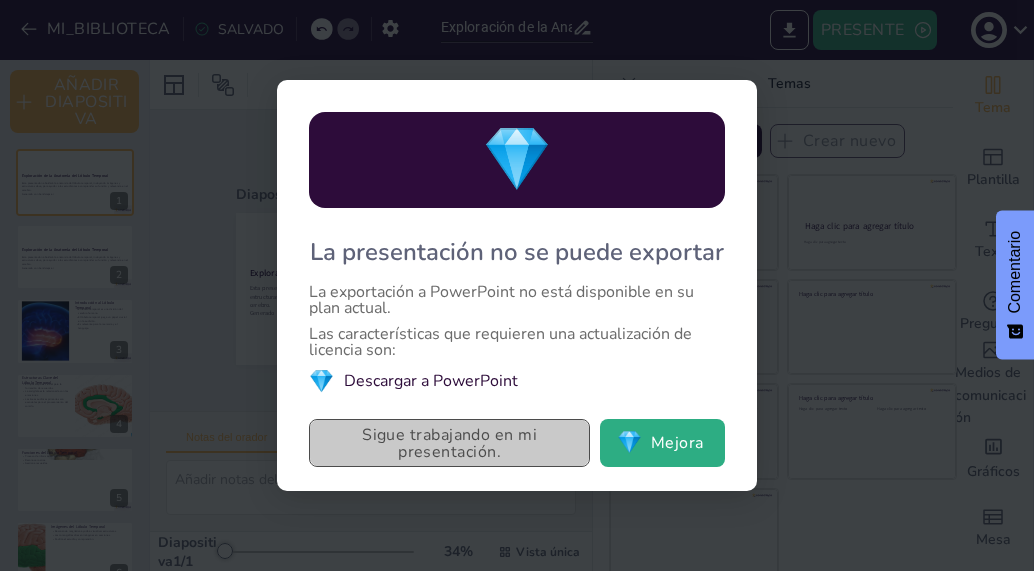 click on "Sigue trabajando en mi presentación." at bounding box center (449, 443) 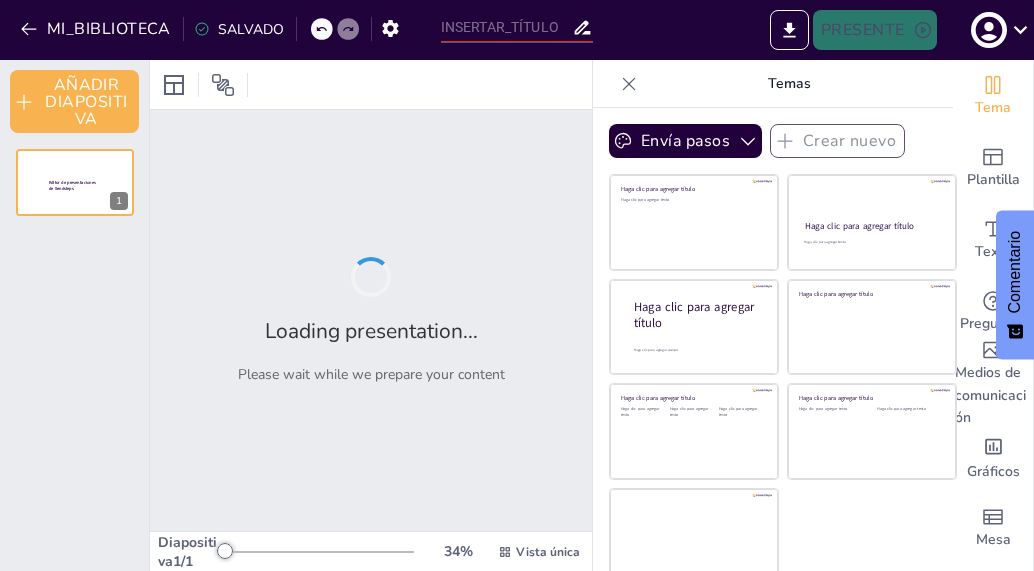 type on "Exploración de la Anatomía del Lóbulo Temporal: Imágenes y Estructuras Clave" 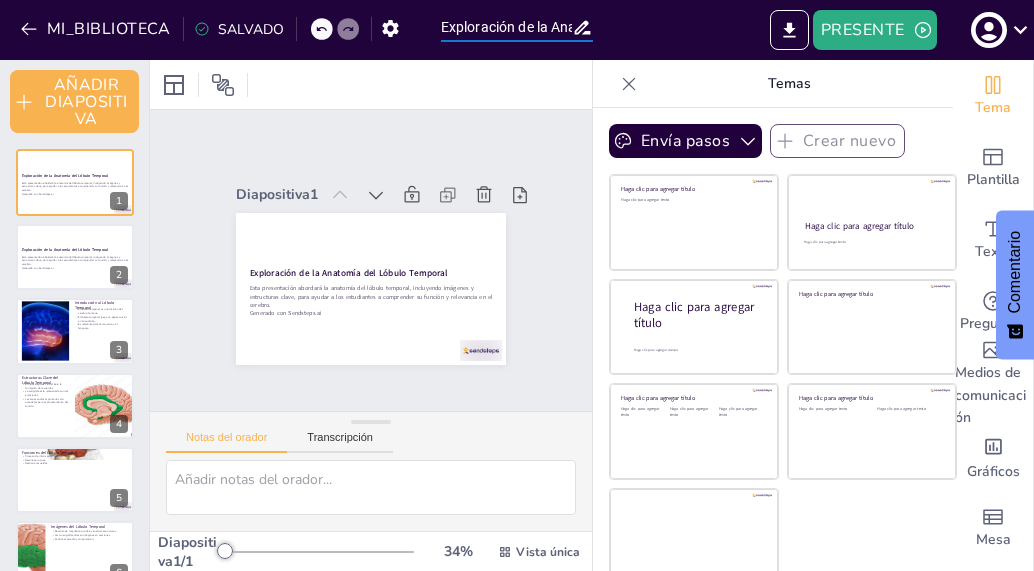 click on "Exploración de la Anatomía del Lóbulo Temporal: Imágenes y Estructuras Clave" at bounding box center [506, 27] 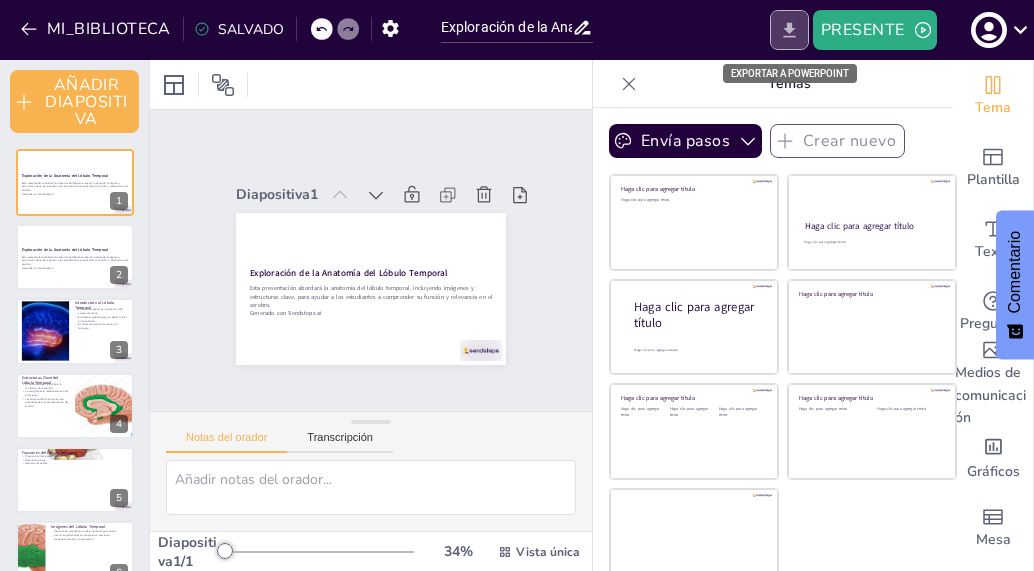 click at bounding box center (789, 30) 